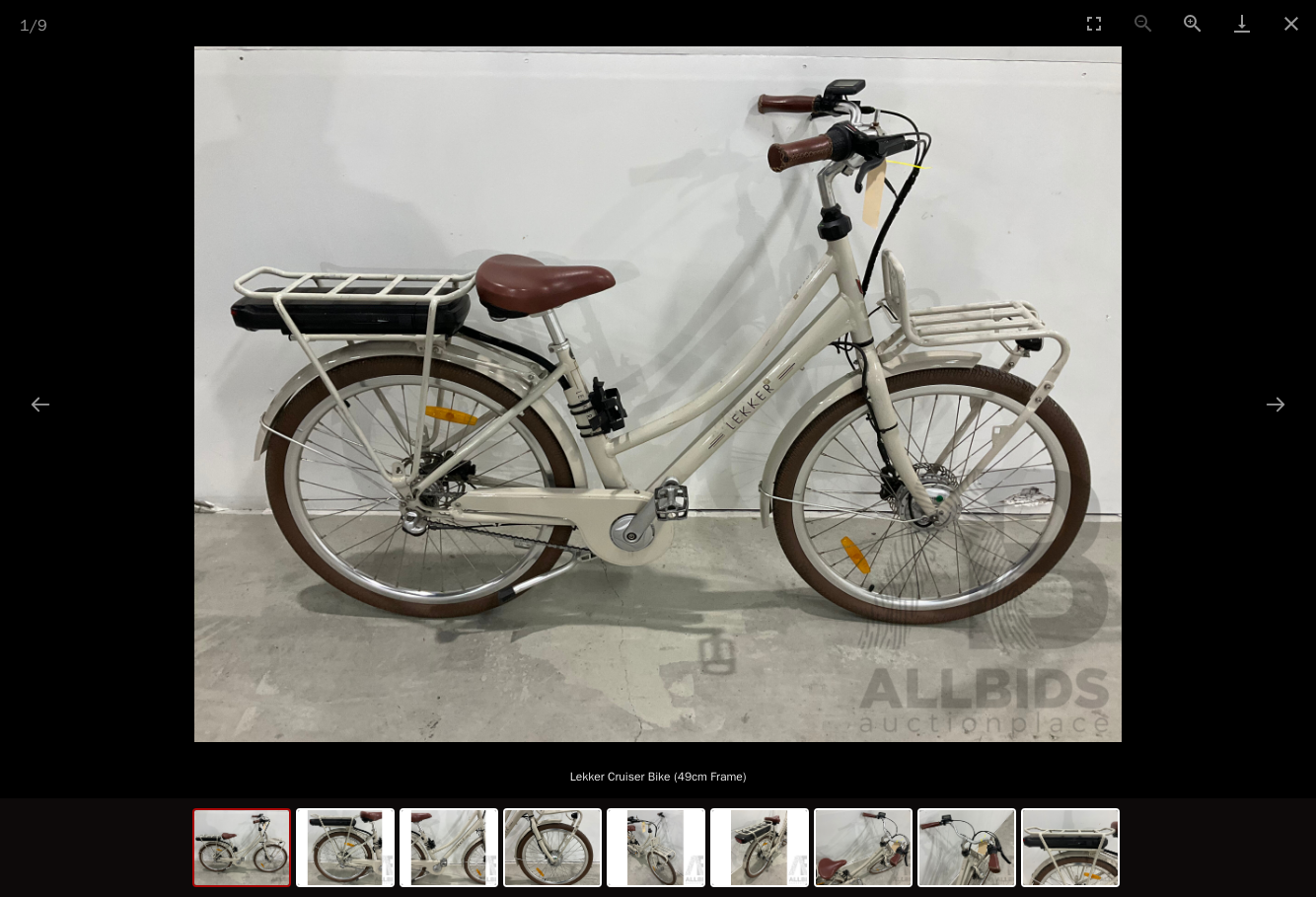 scroll, scrollTop: 0, scrollLeft: 0, axis: both 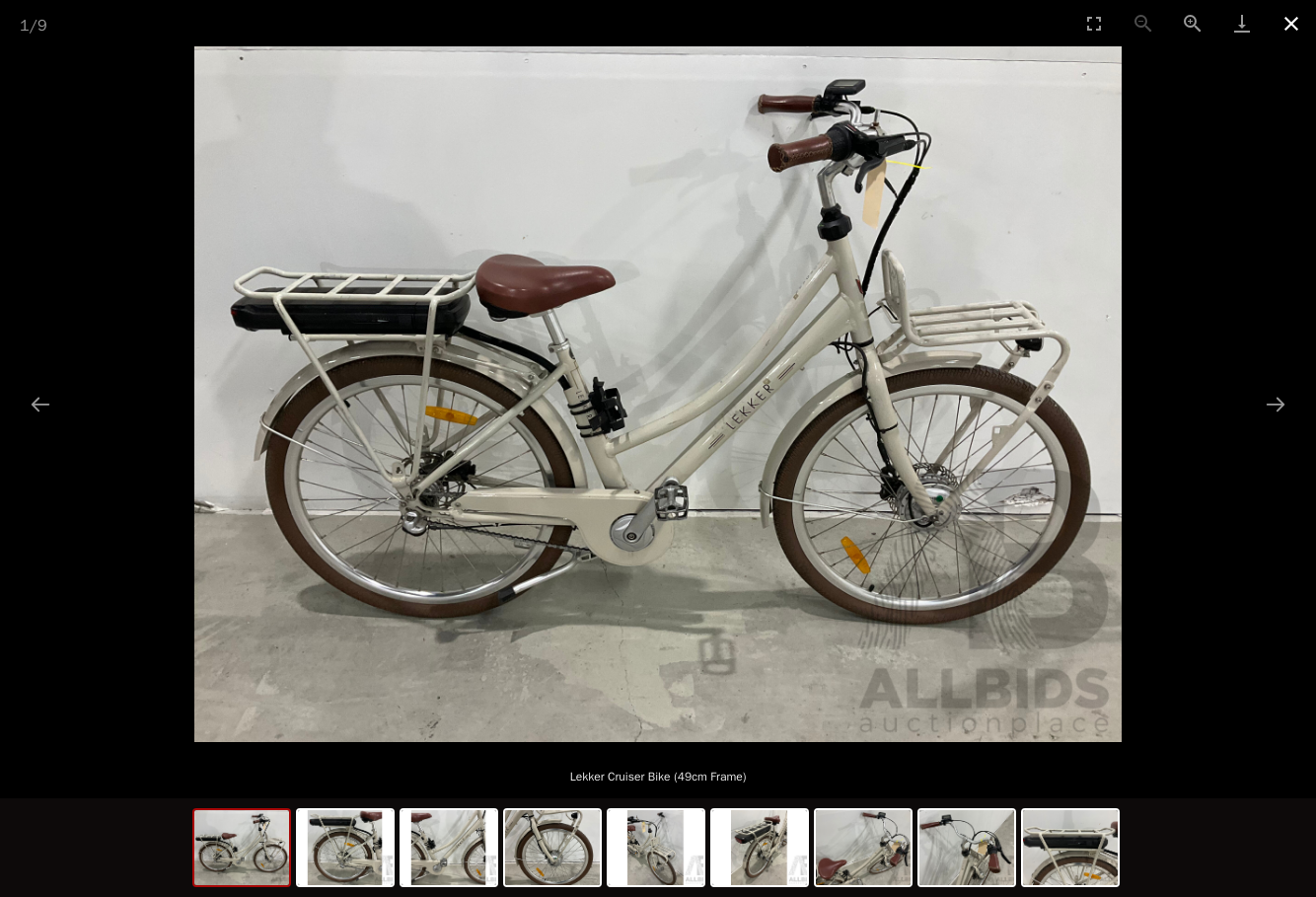 click at bounding box center [1291, 23] 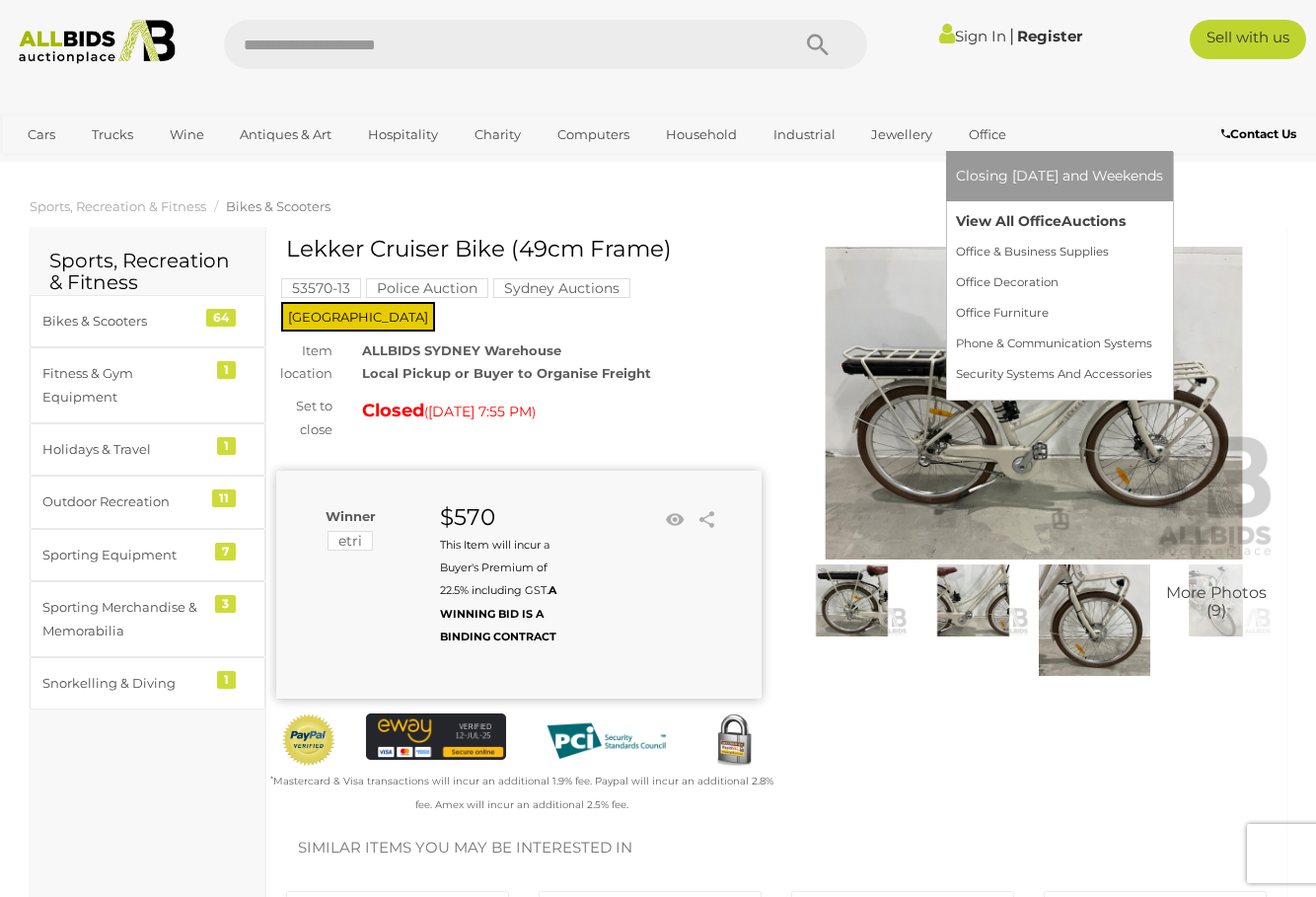 click on "View All Office  Auctions" at bounding box center (1060, 221) 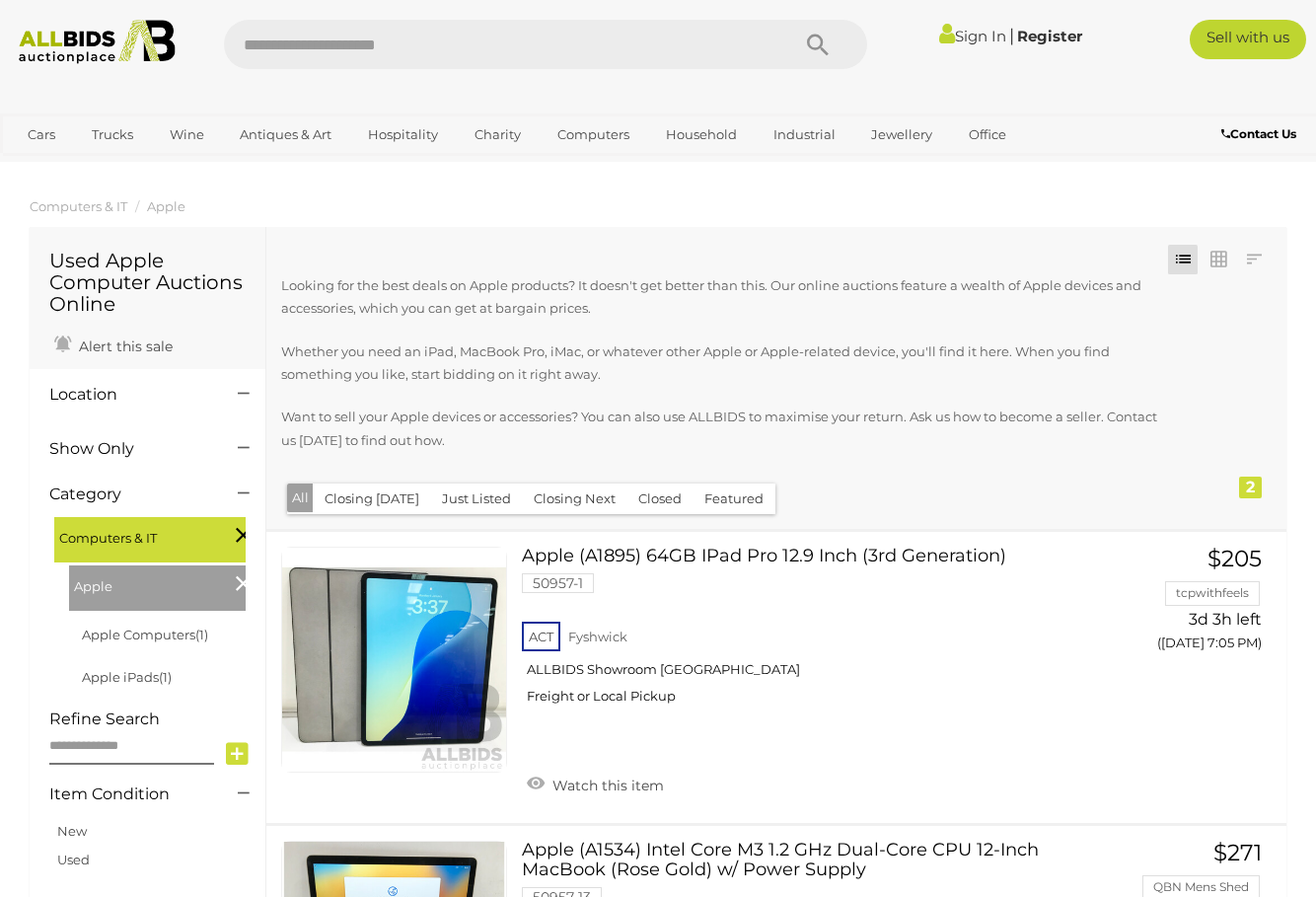 scroll, scrollTop: 0, scrollLeft: 0, axis: both 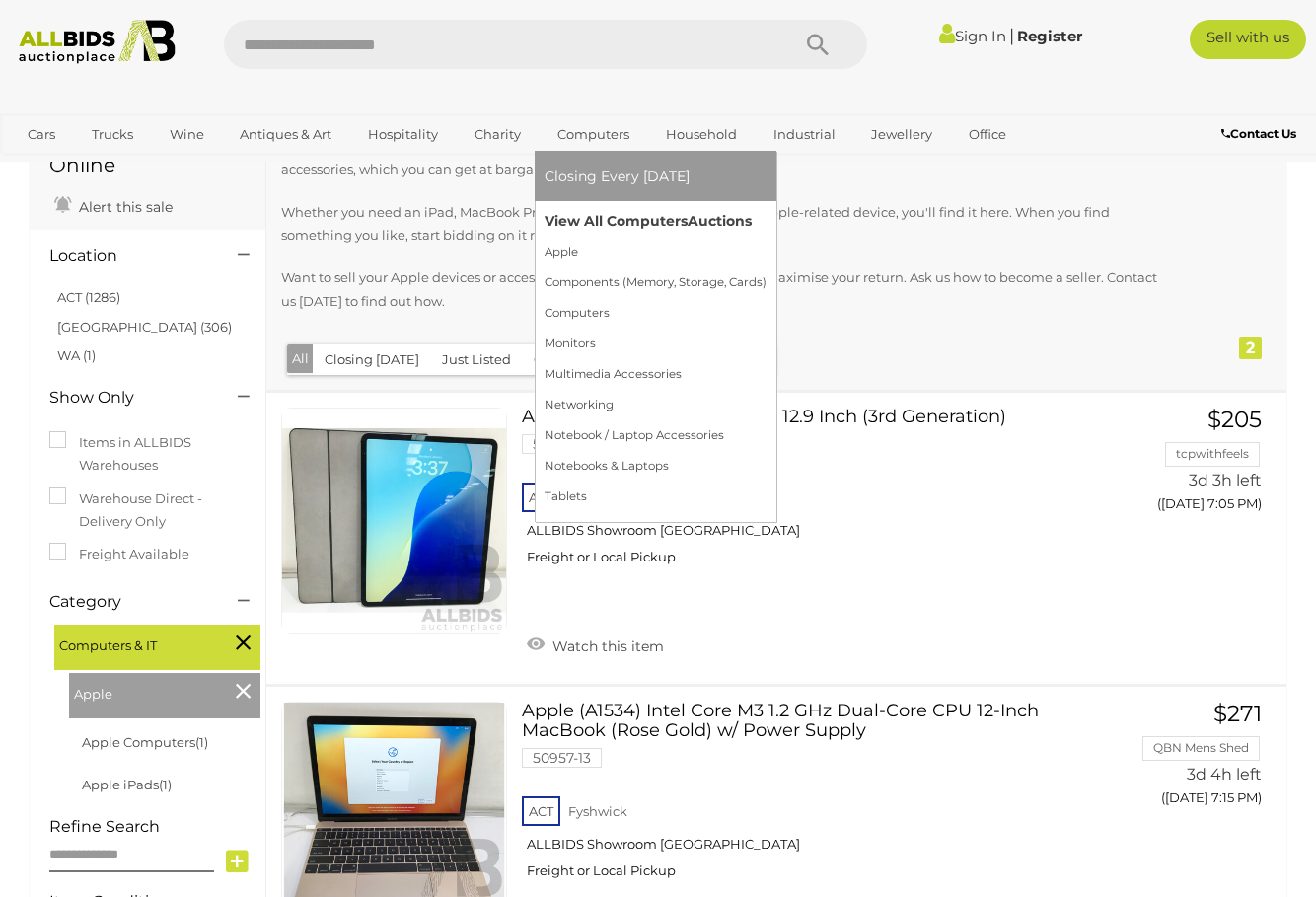 click on "View All Computers  Auctions" at bounding box center [655, 221] 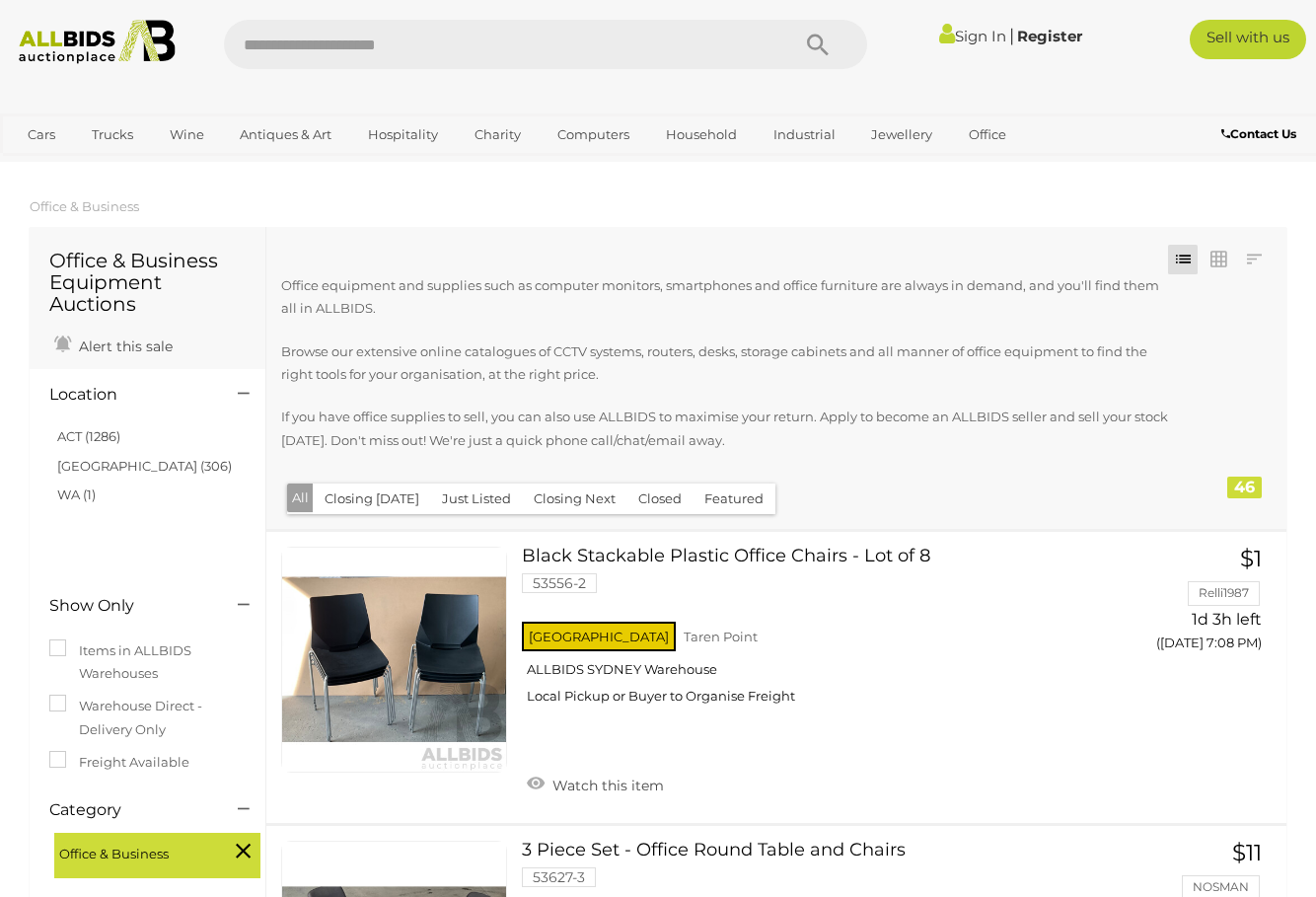 scroll, scrollTop: 0, scrollLeft: 0, axis: both 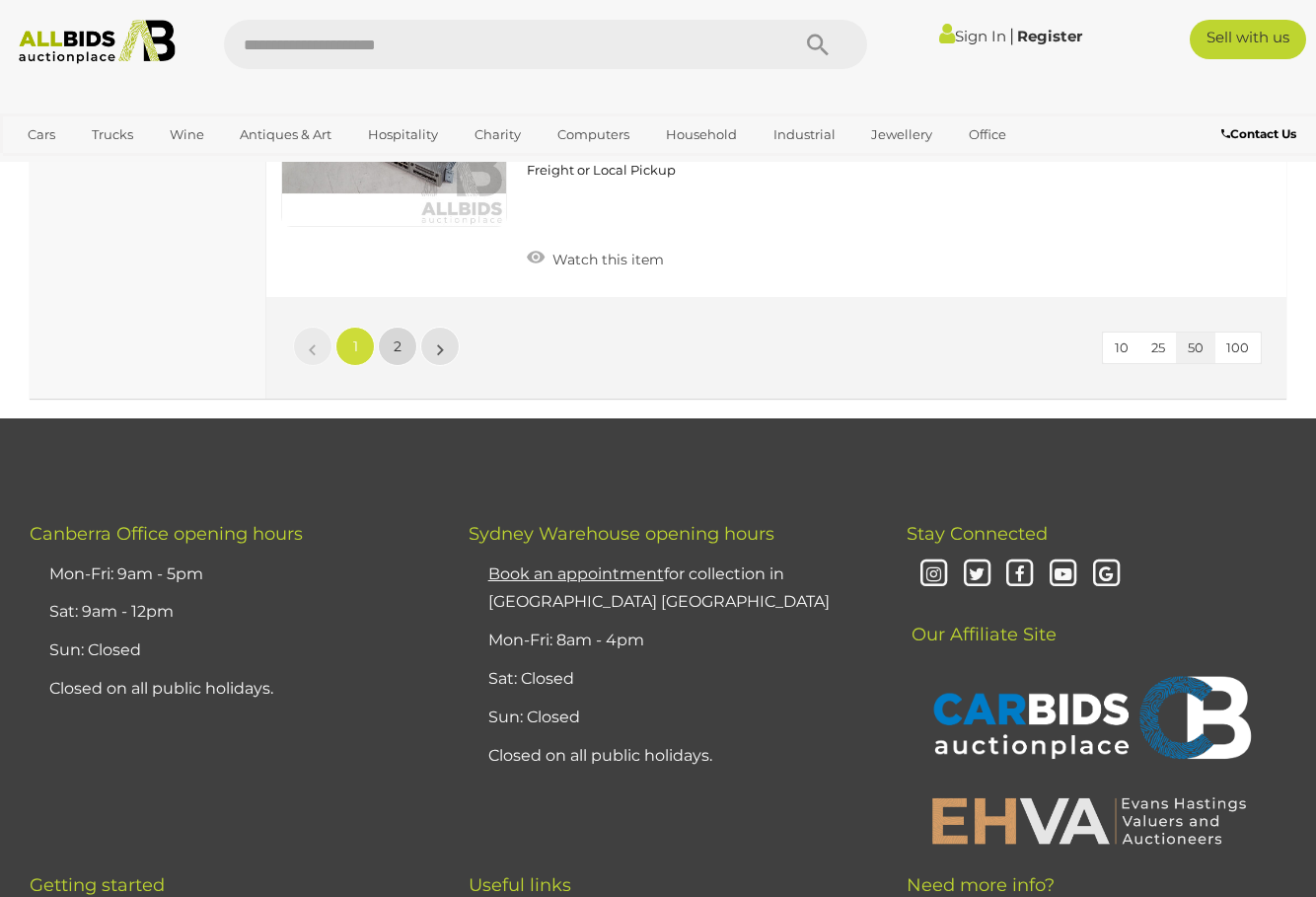 click on "2" at bounding box center (398, 346) 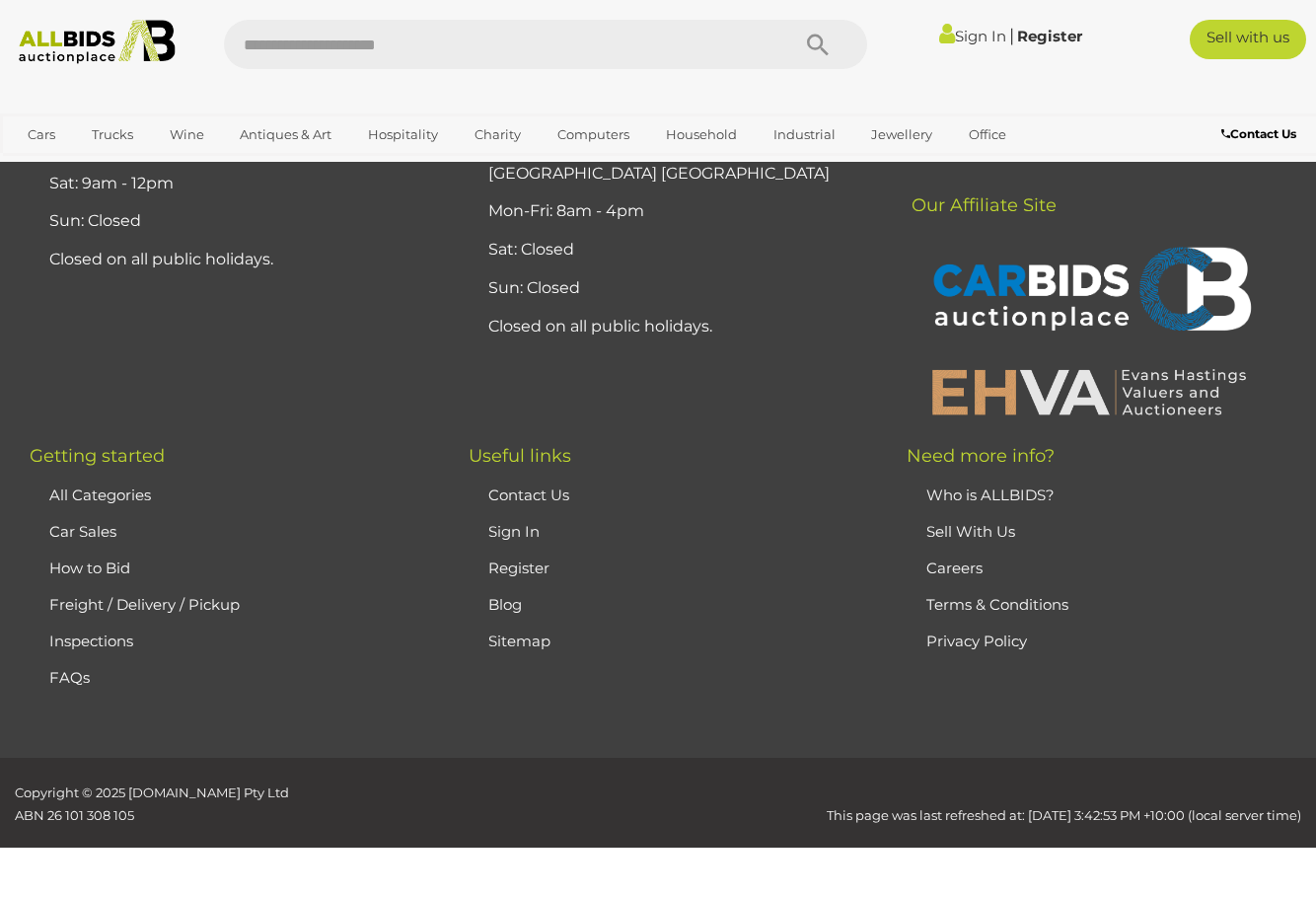 scroll, scrollTop: 331, scrollLeft: 0, axis: vertical 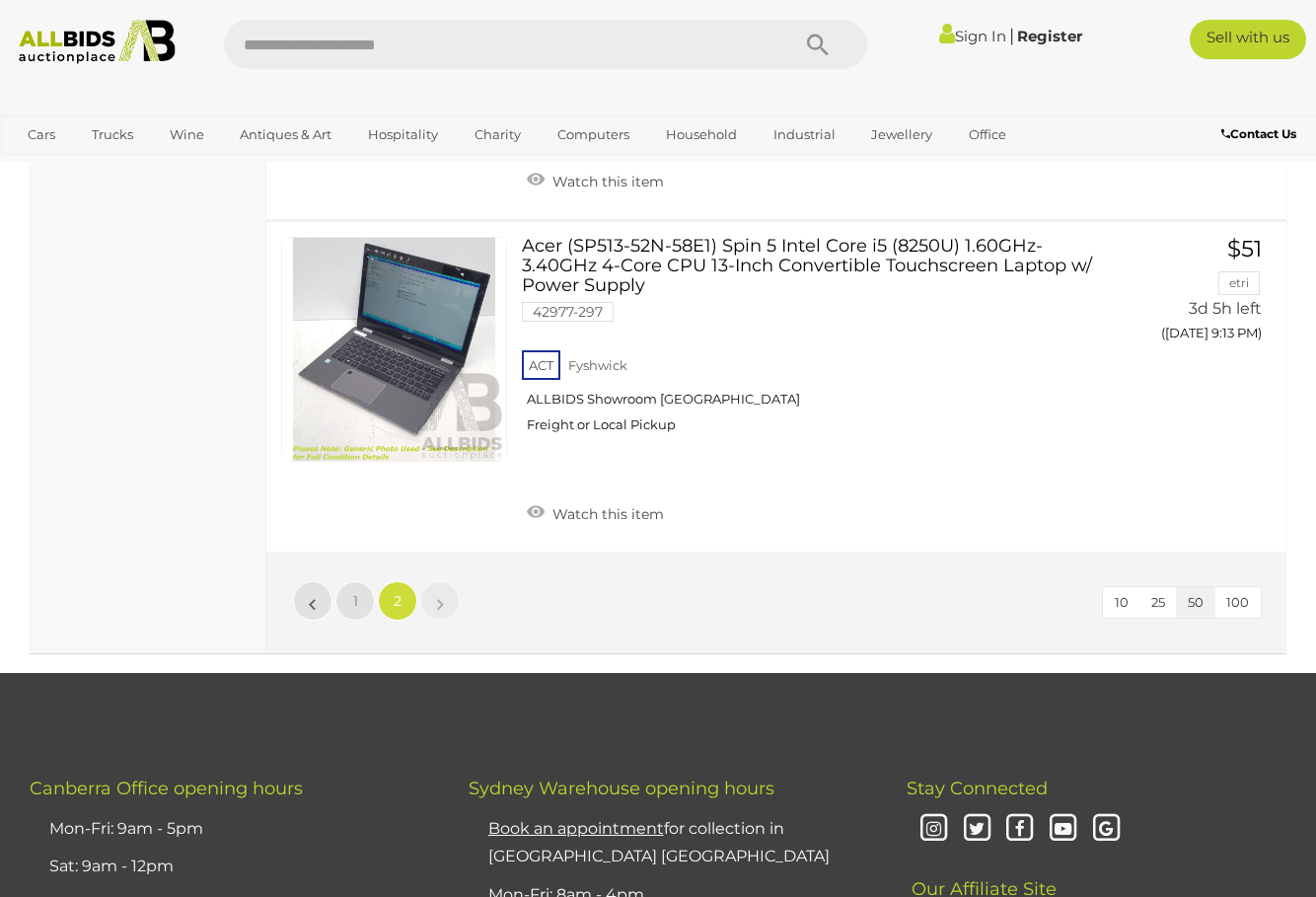 click on "»" at bounding box center [440, 601] 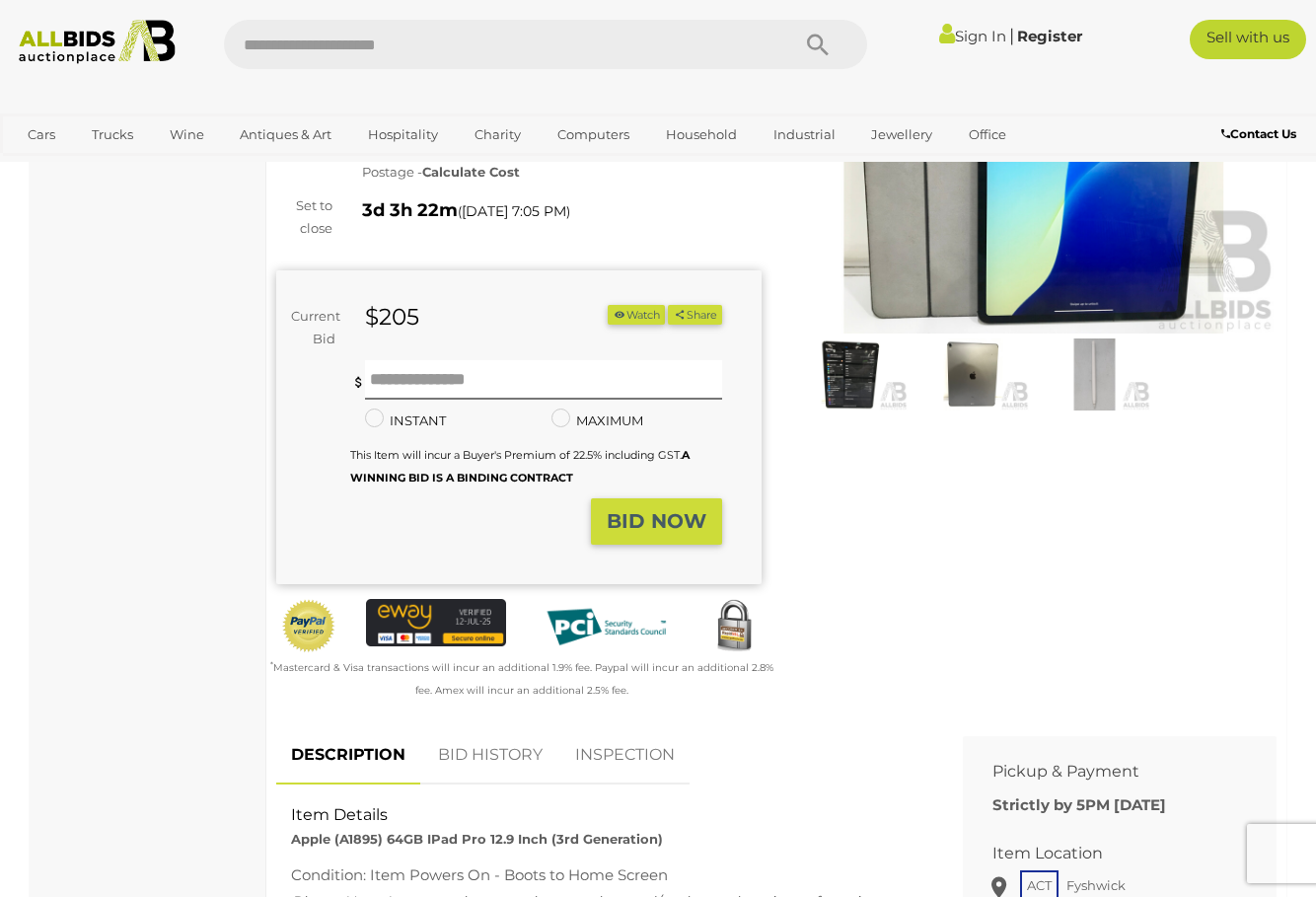 scroll, scrollTop: 0, scrollLeft: 0, axis: both 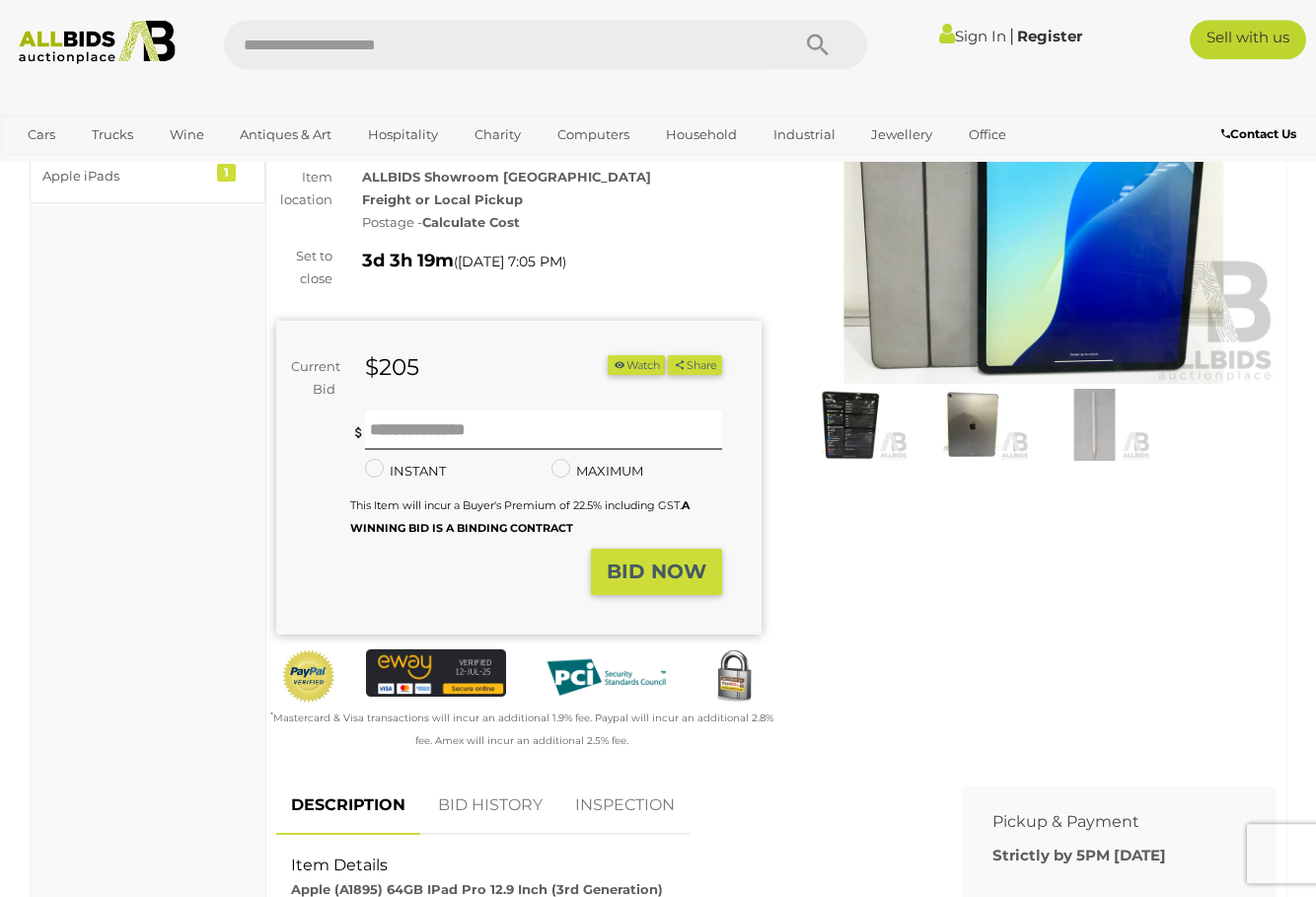click on "Watch" at bounding box center [636, 365] 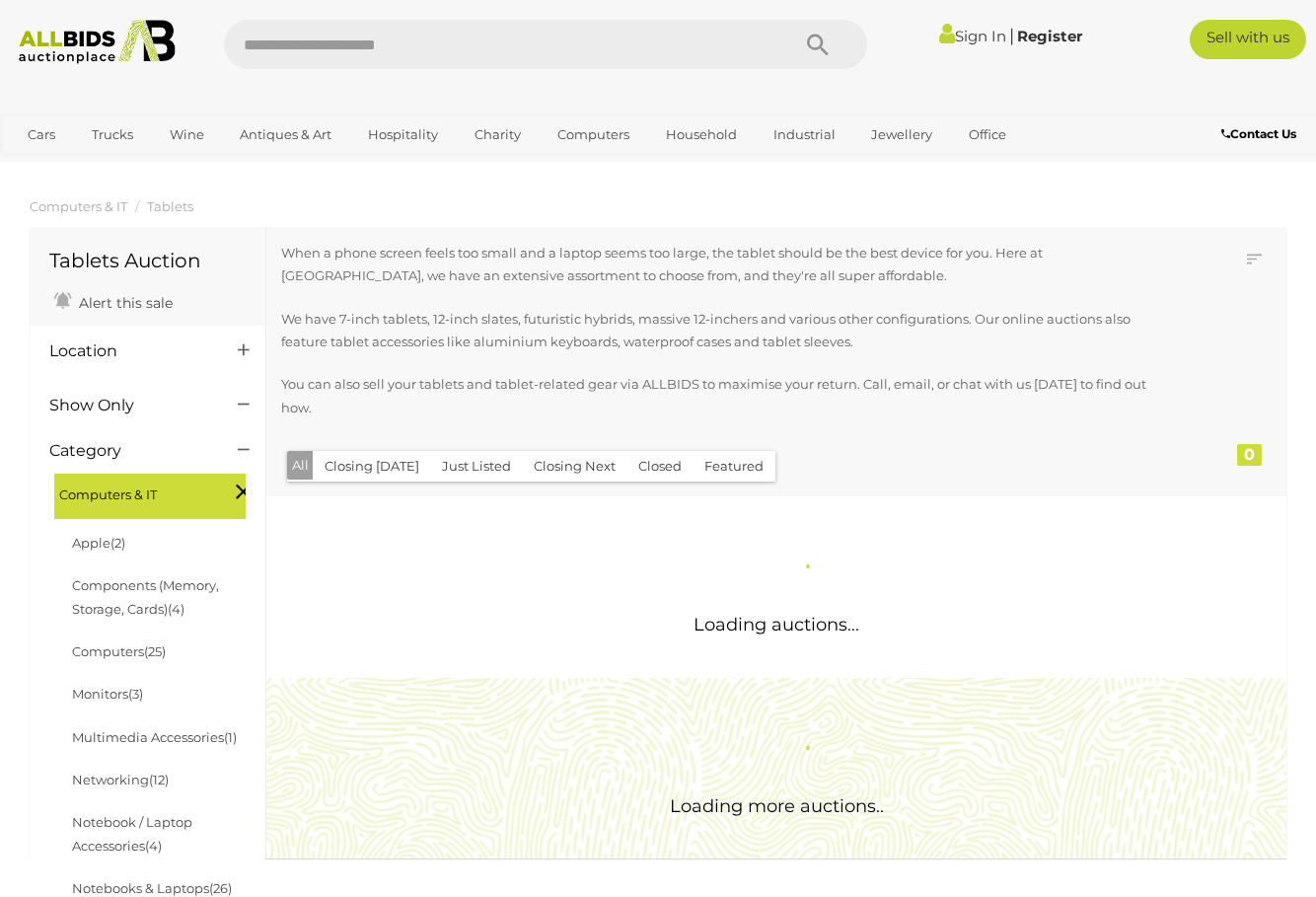 scroll, scrollTop: 0, scrollLeft: 0, axis: both 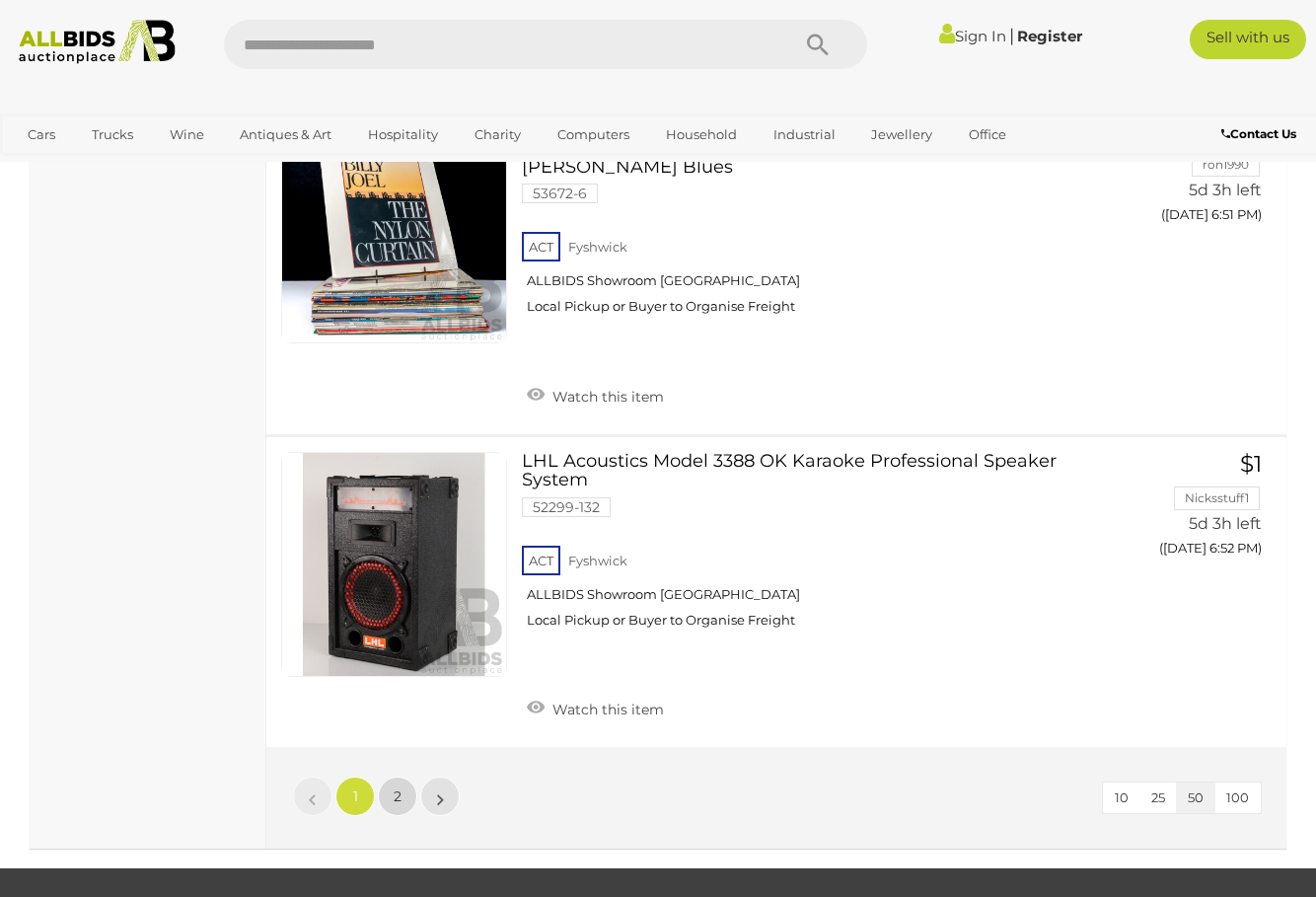 click on "2" at bounding box center (398, 796) 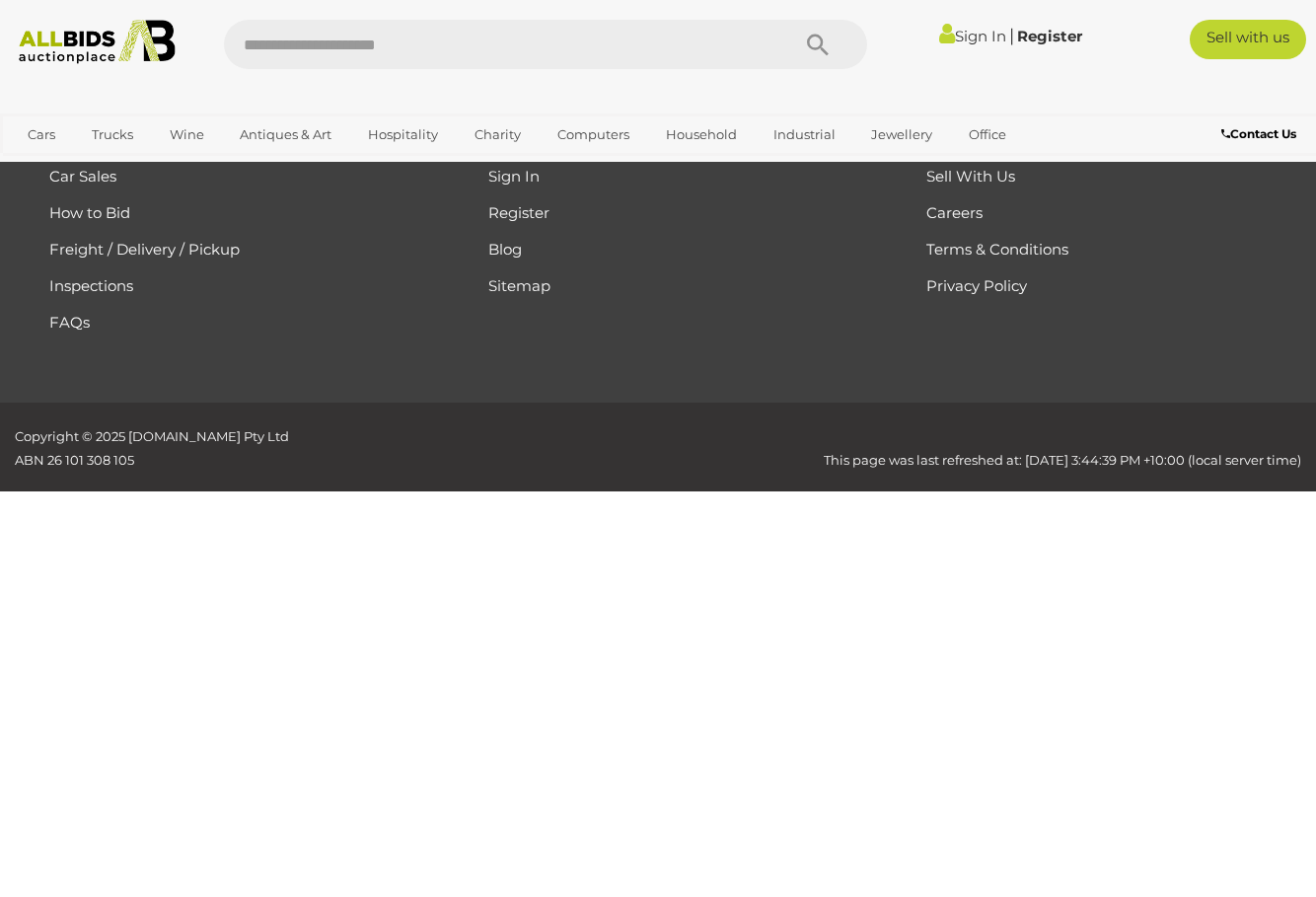 scroll, scrollTop: 128, scrollLeft: 0, axis: vertical 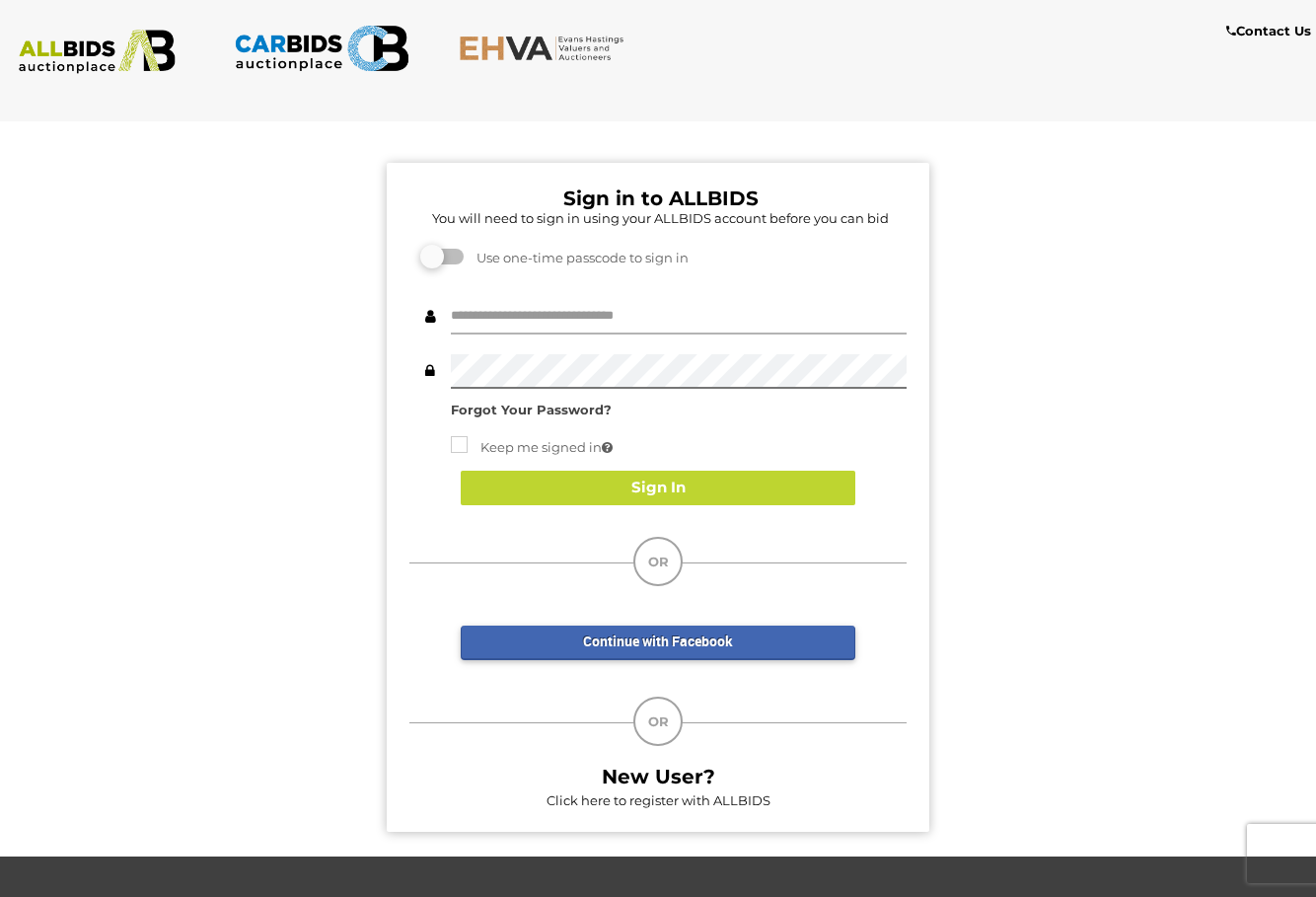 click at bounding box center [679, 317] 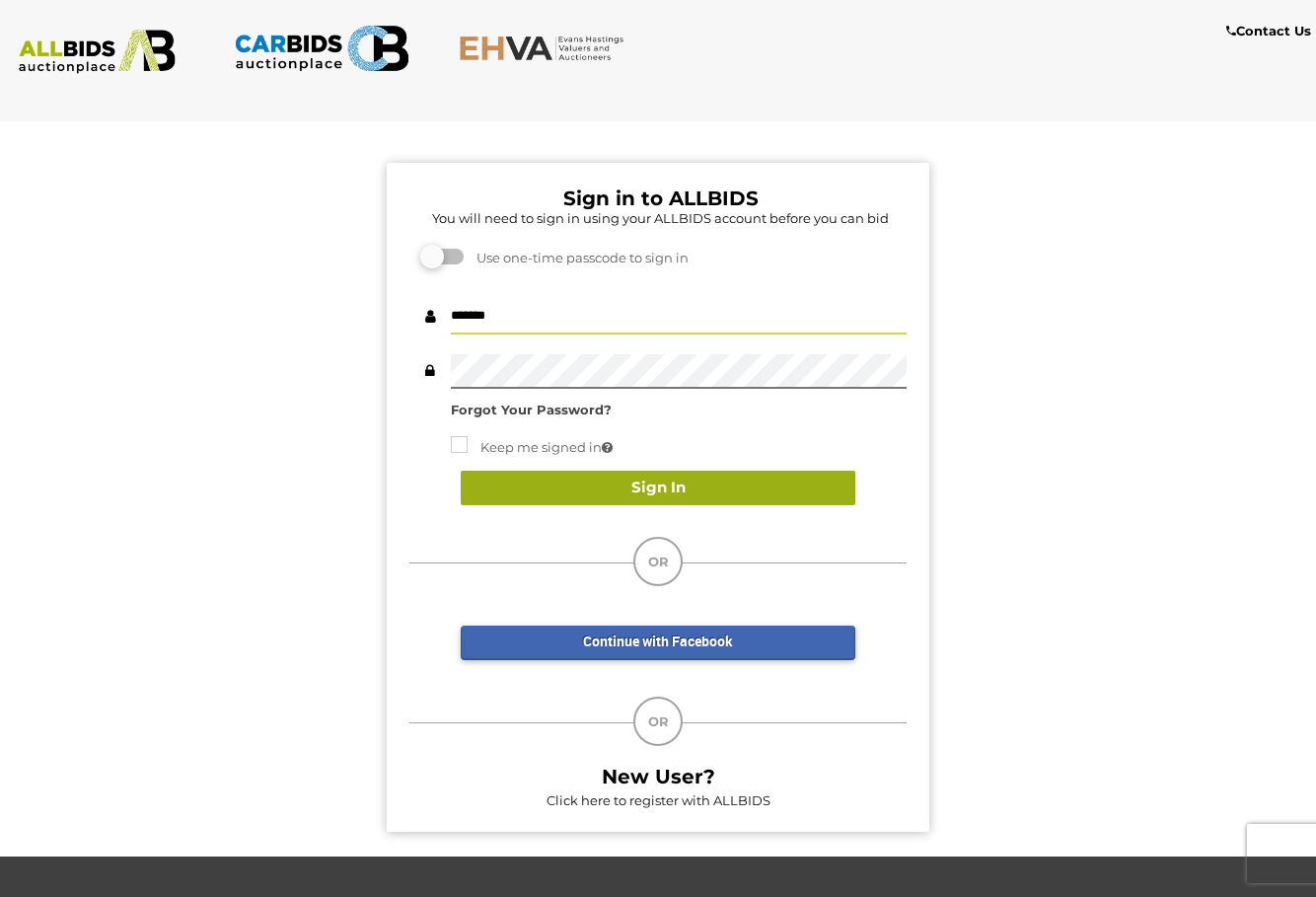 type on "*******" 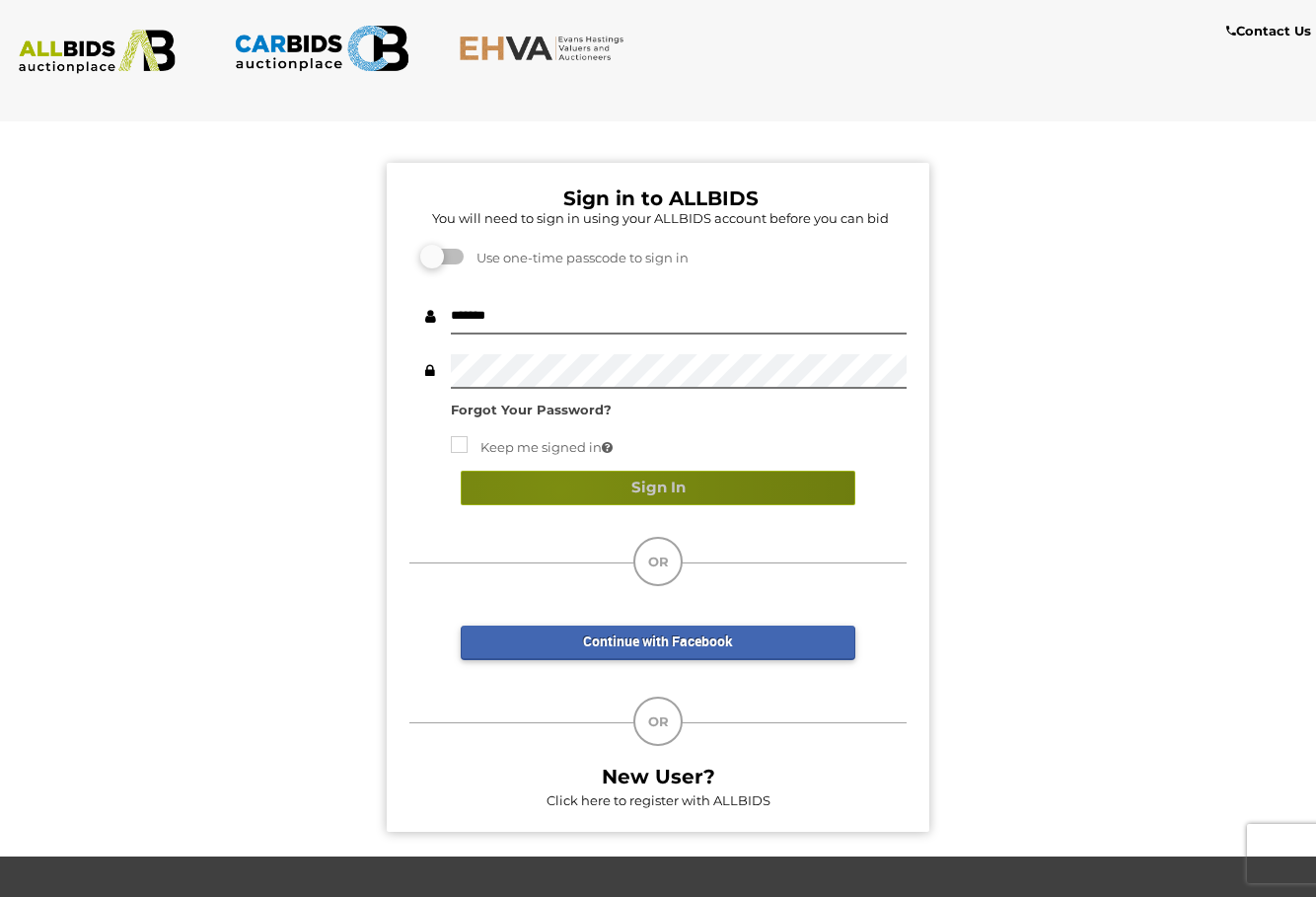 click on "Sign In" at bounding box center (658, 487) 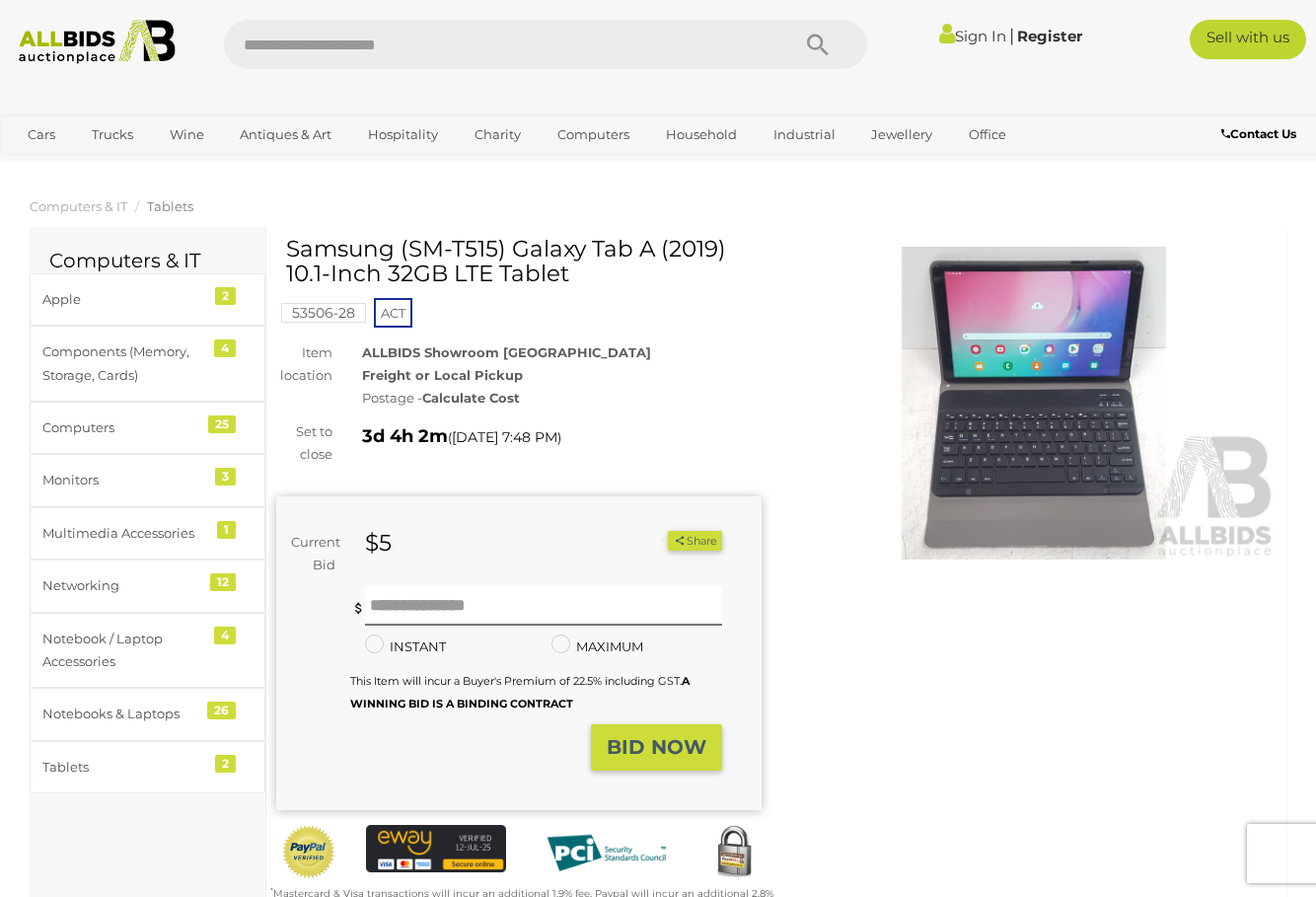 scroll, scrollTop: 0, scrollLeft: 0, axis: both 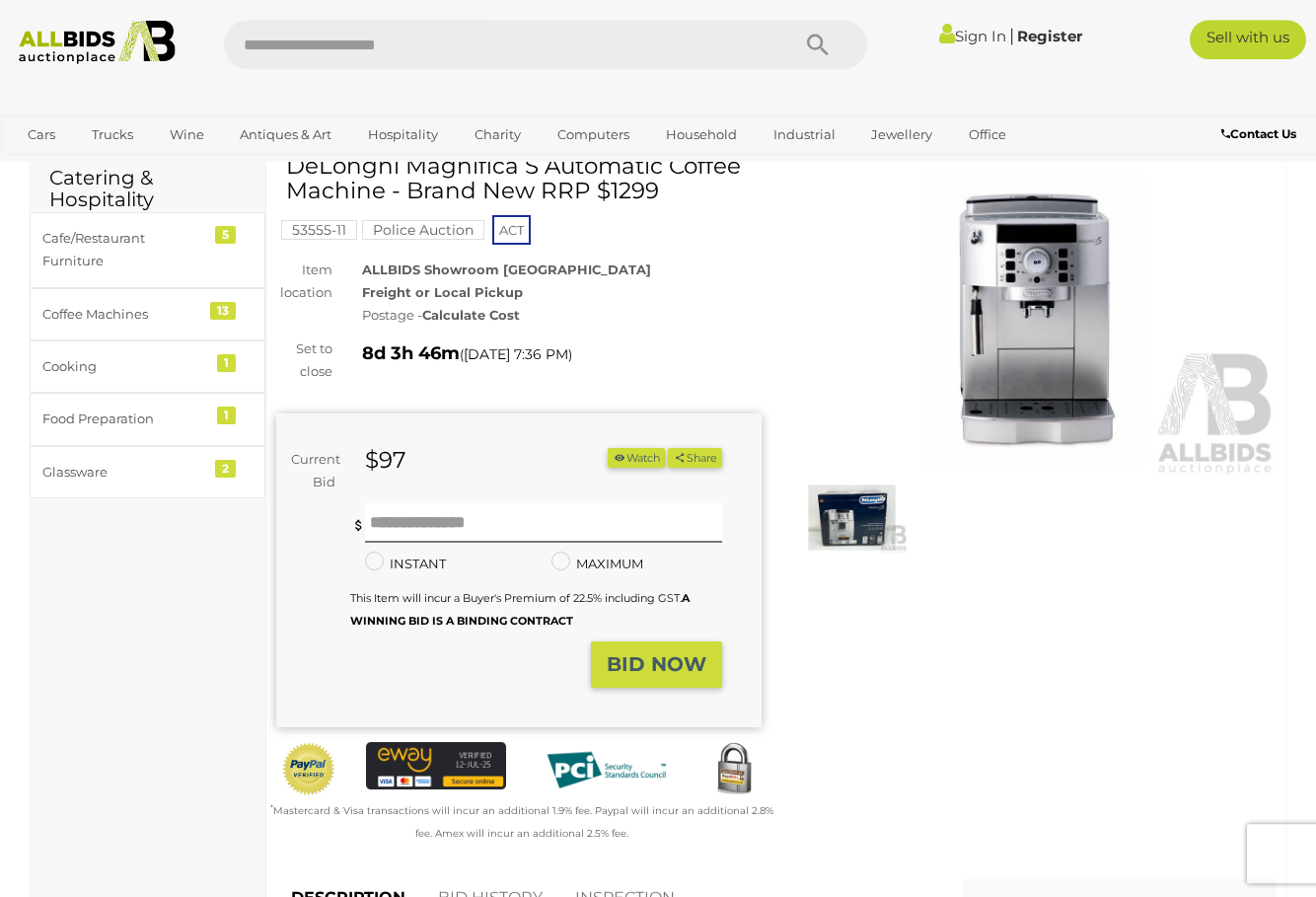 click at bounding box center [851, 517] 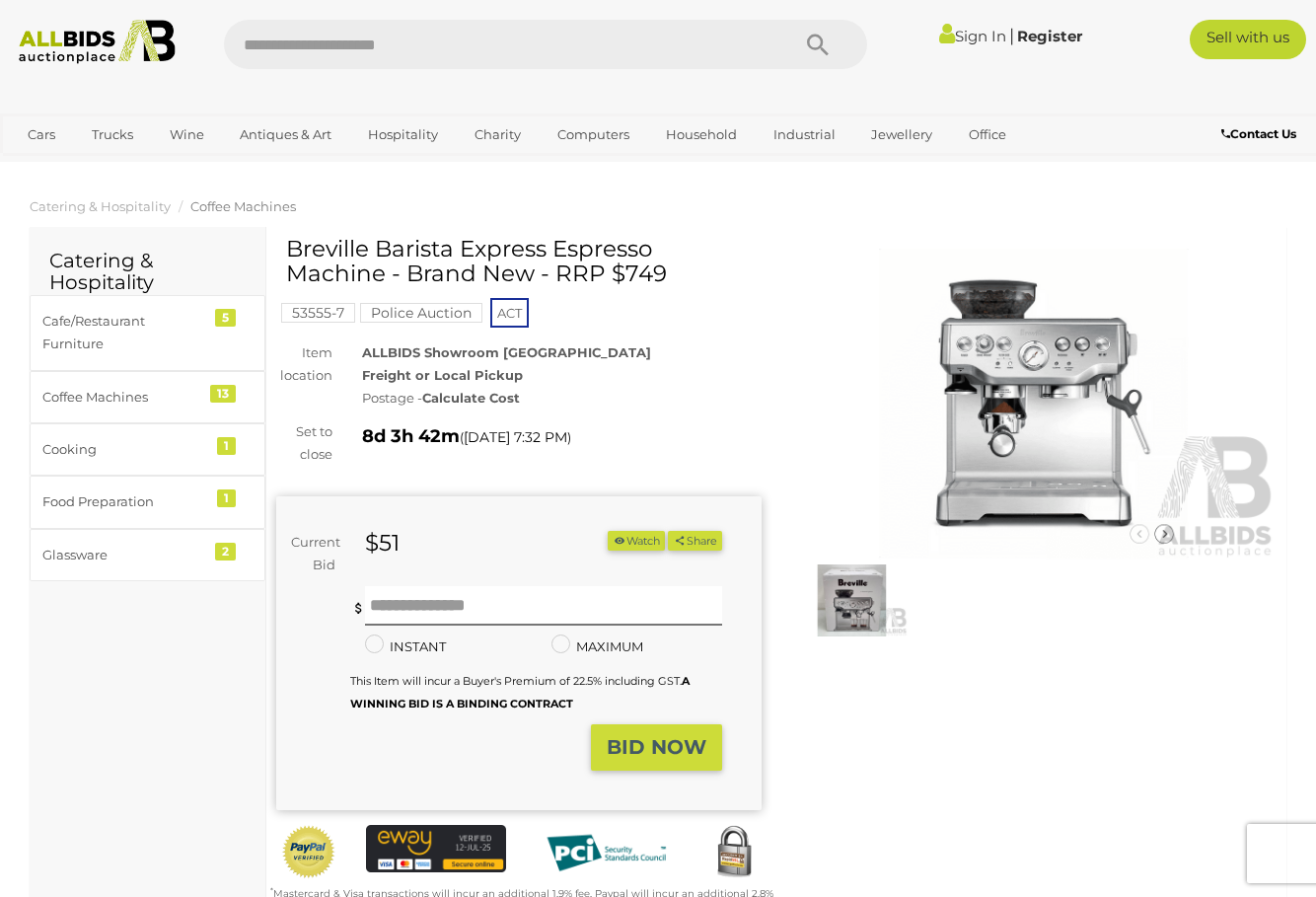 scroll, scrollTop: 0, scrollLeft: 0, axis: both 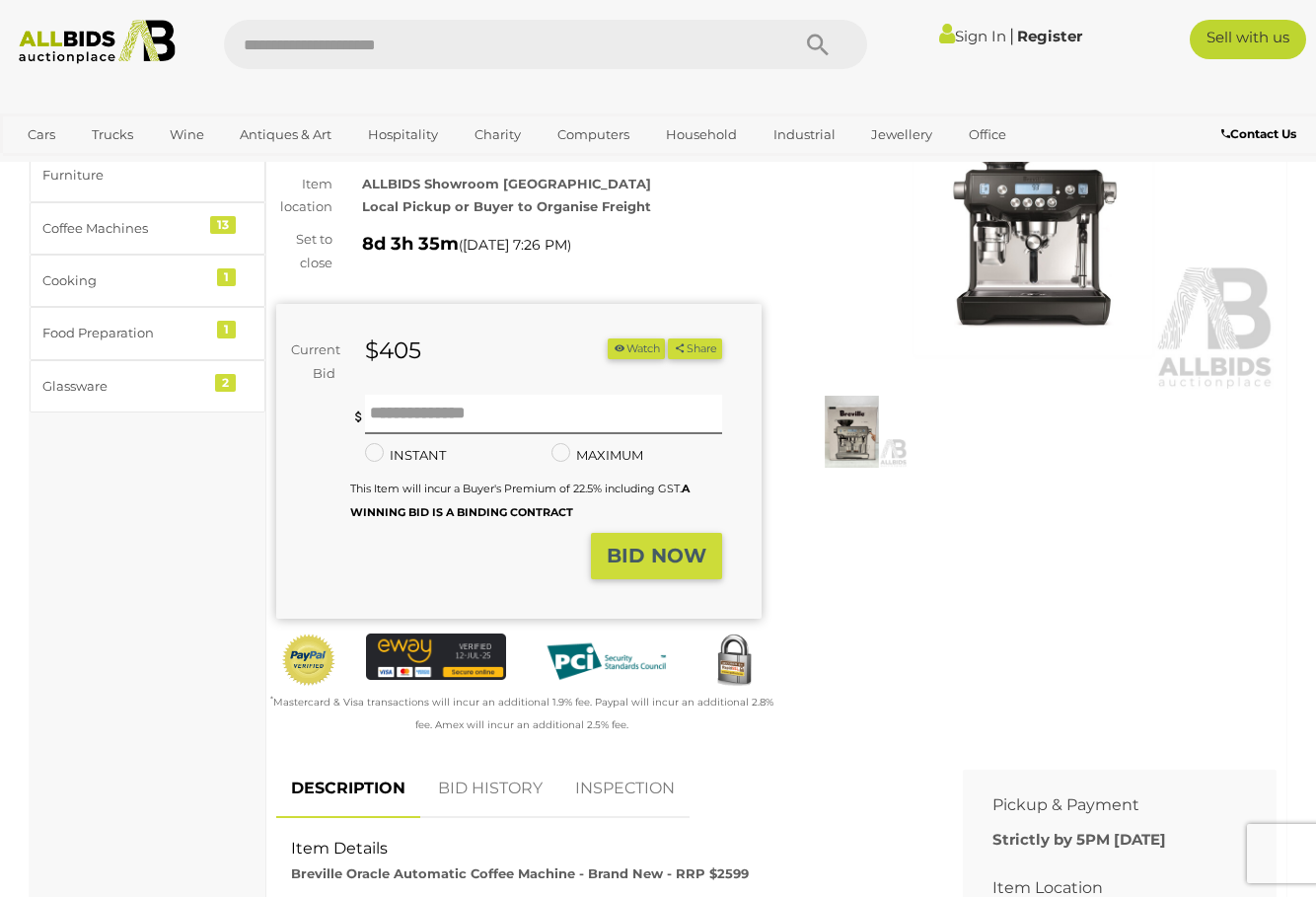click at bounding box center (851, 431) 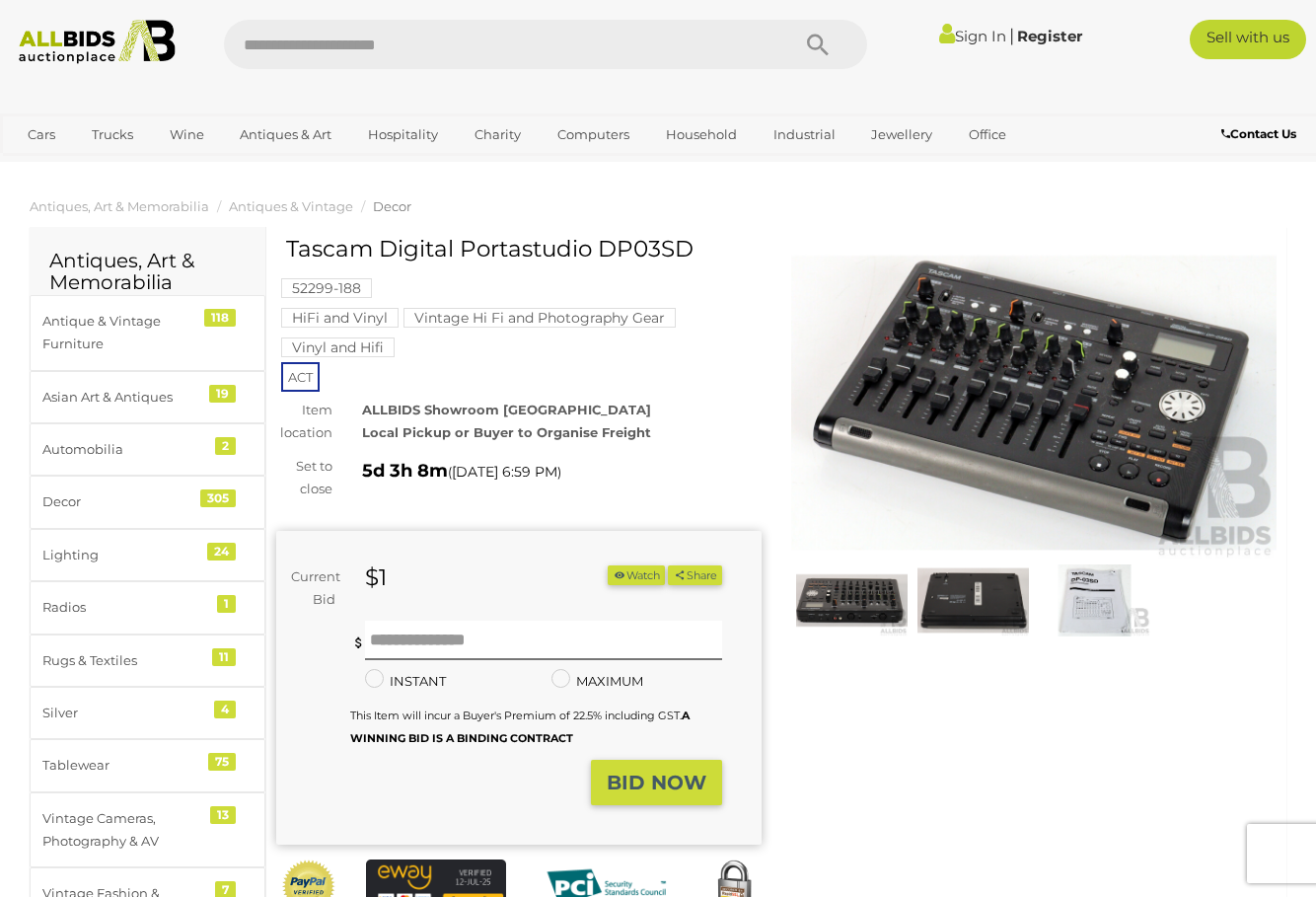 scroll, scrollTop: 0, scrollLeft: 0, axis: both 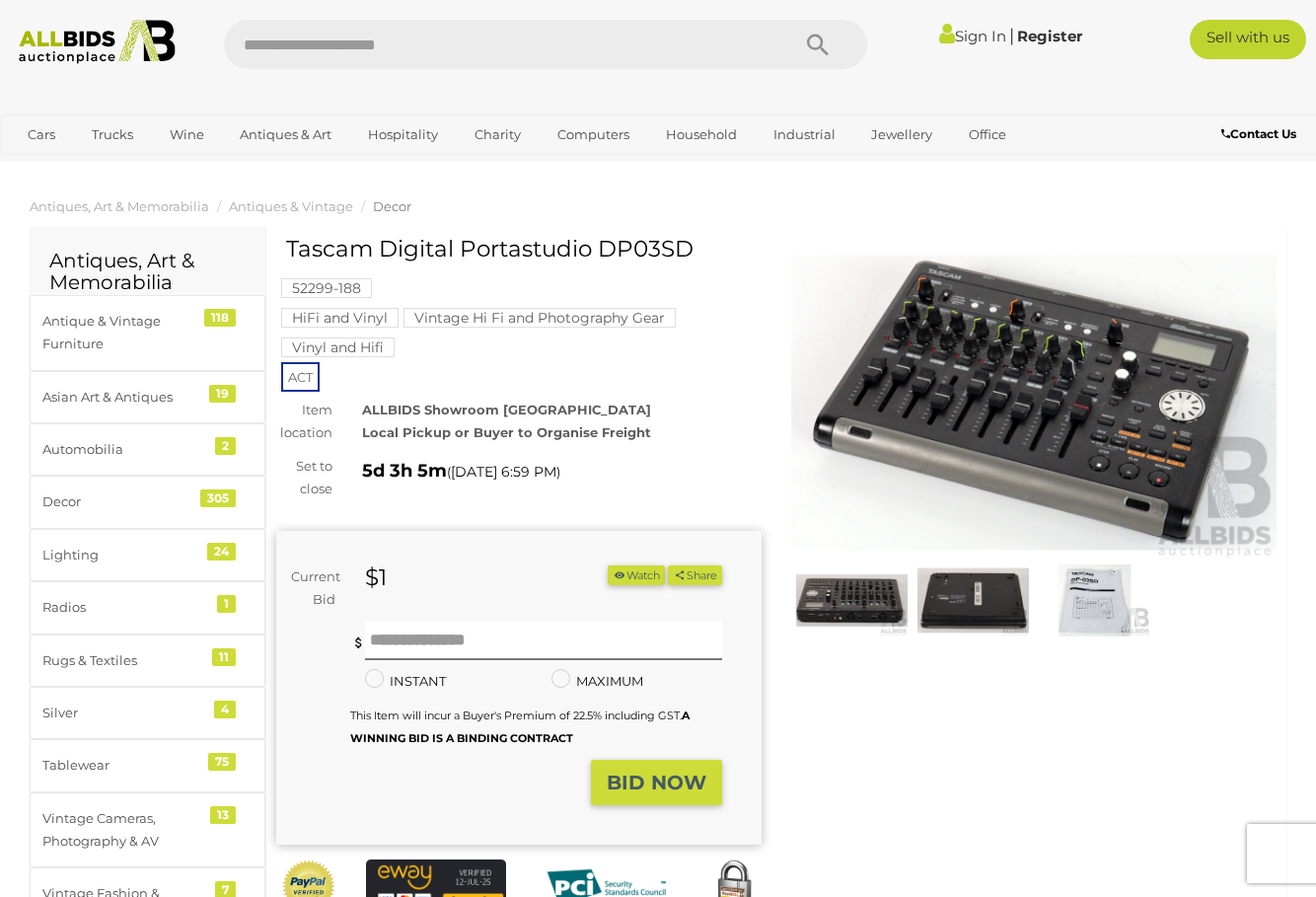 click at bounding box center (1034, 403) 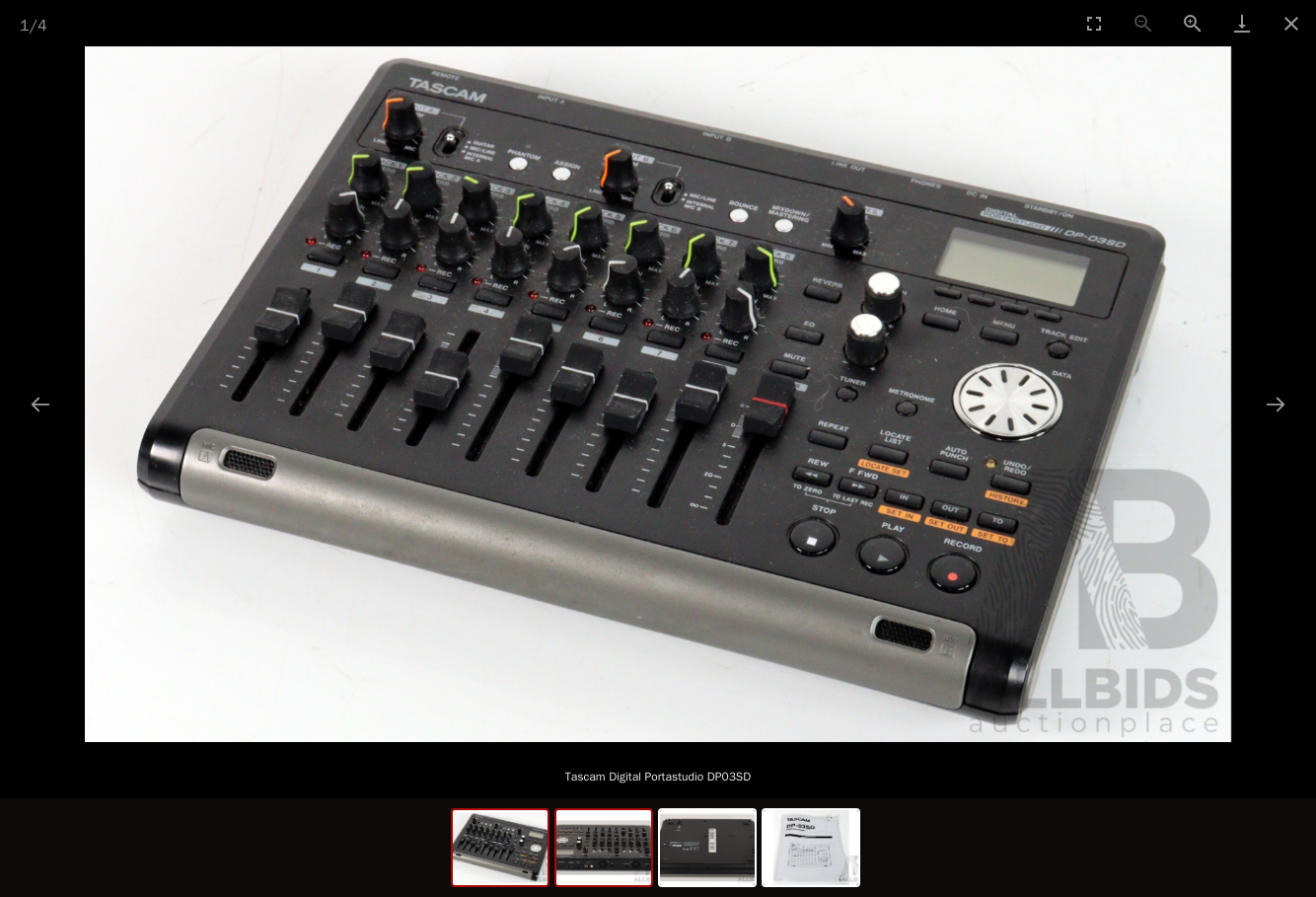 click at bounding box center [604, 848] 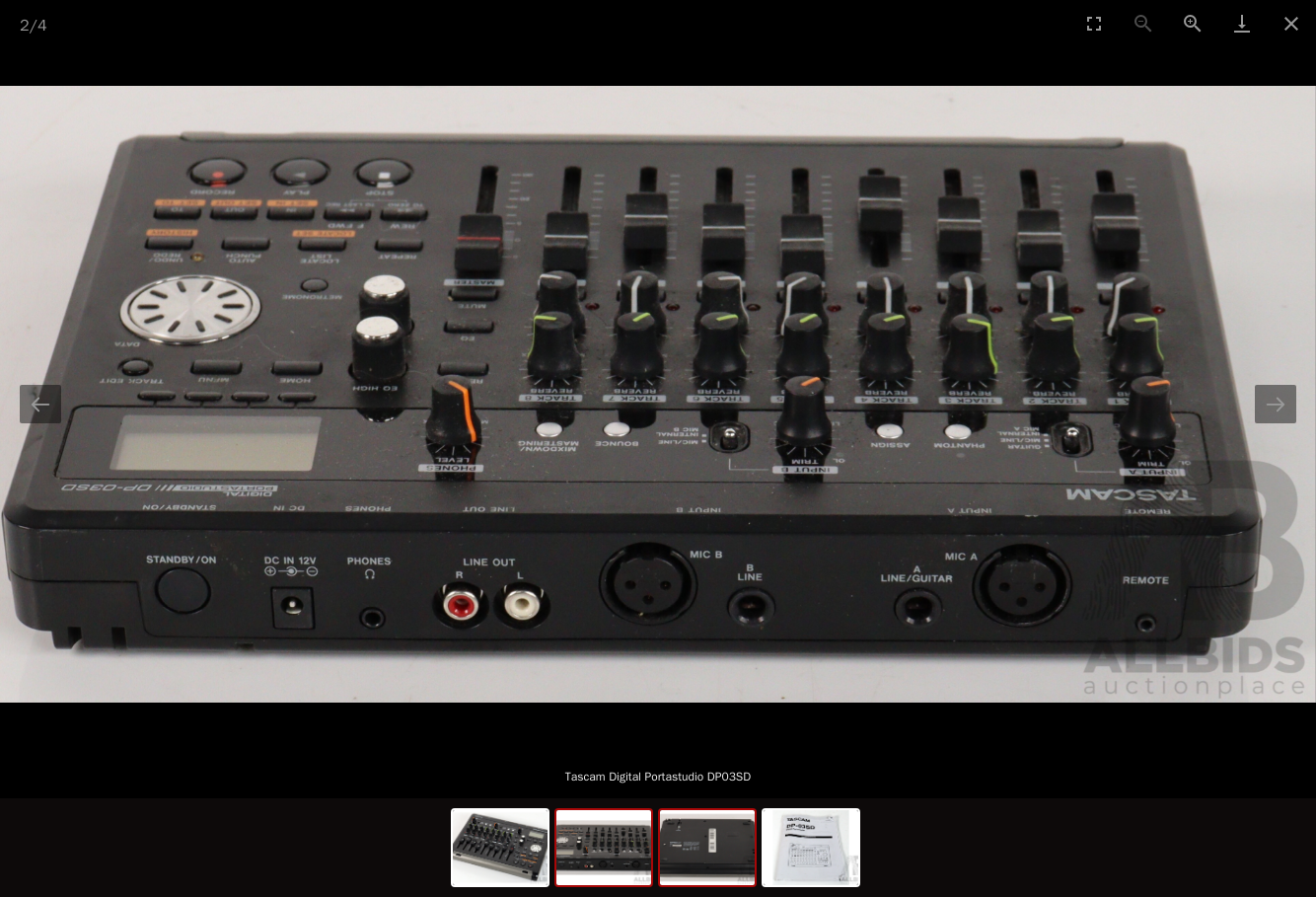 click at bounding box center [707, 848] 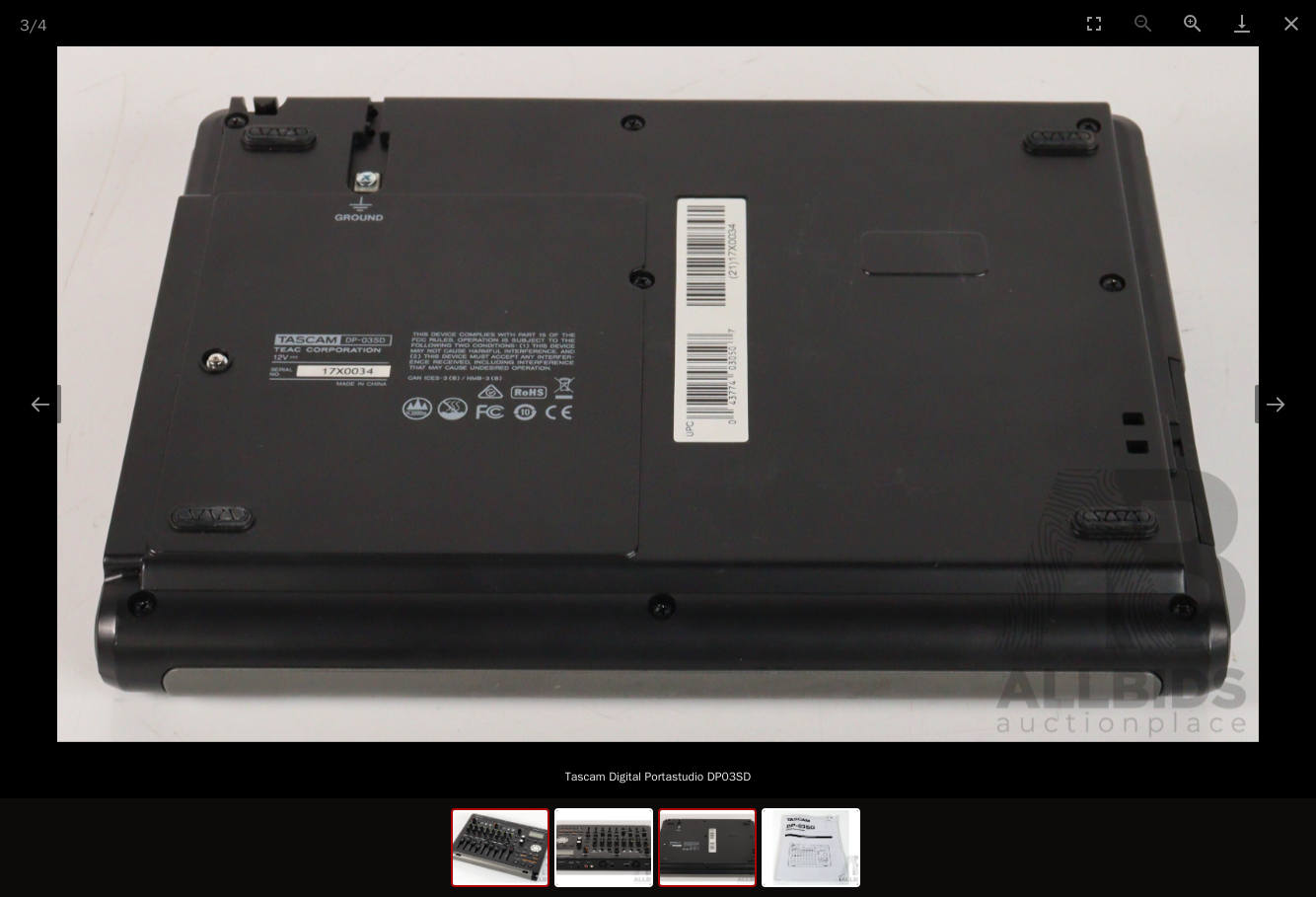 click at bounding box center [500, 848] 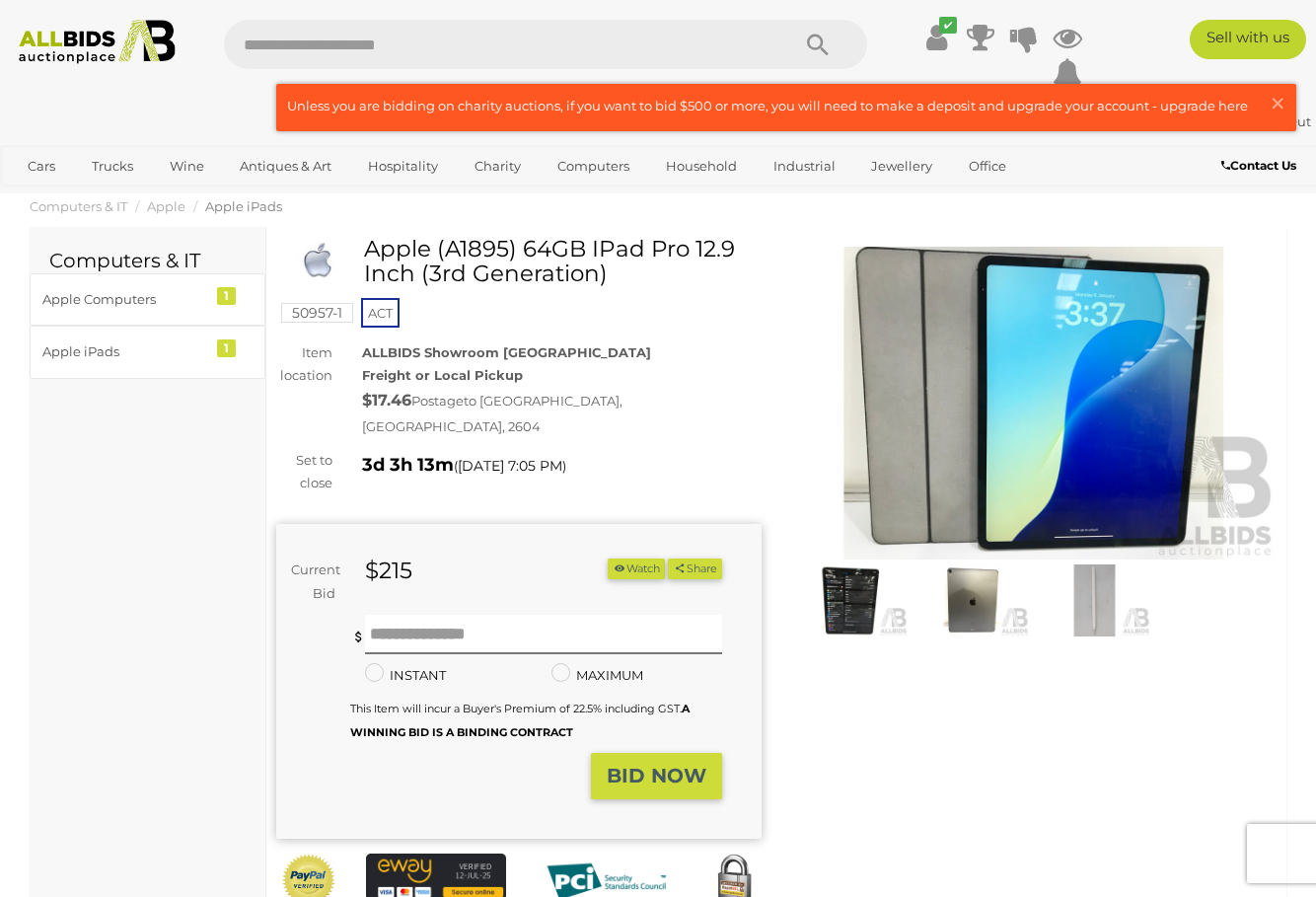 scroll, scrollTop: 0, scrollLeft: 0, axis: both 